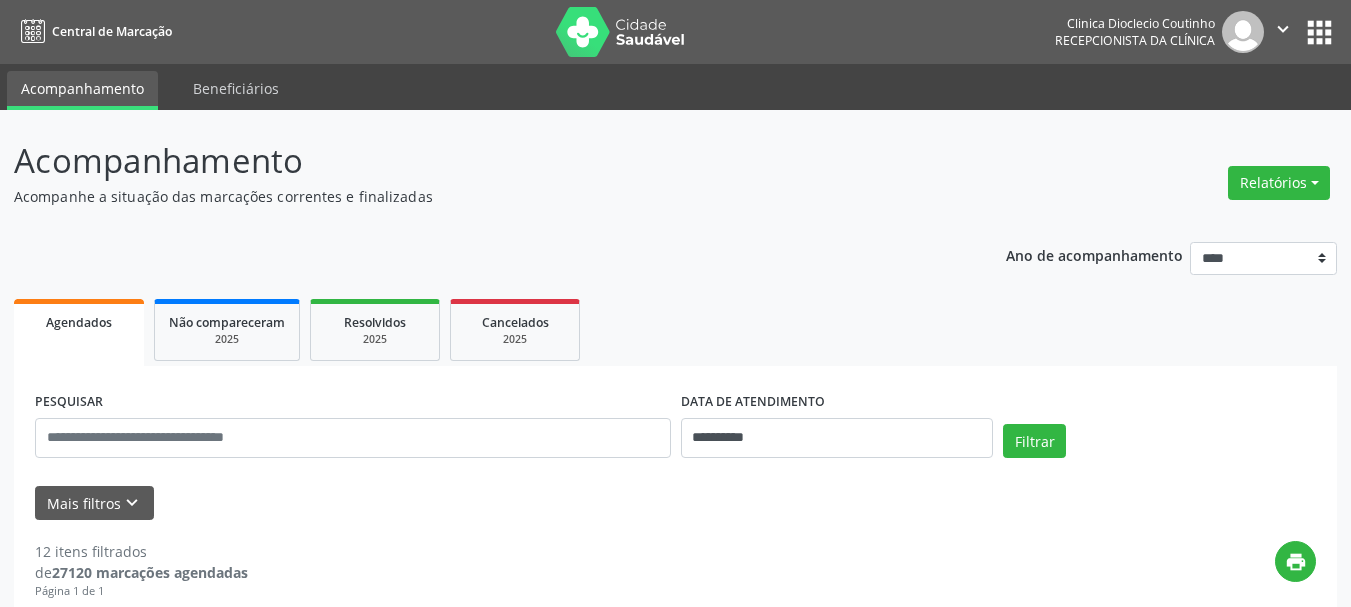 scroll, scrollTop: 0, scrollLeft: 0, axis: both 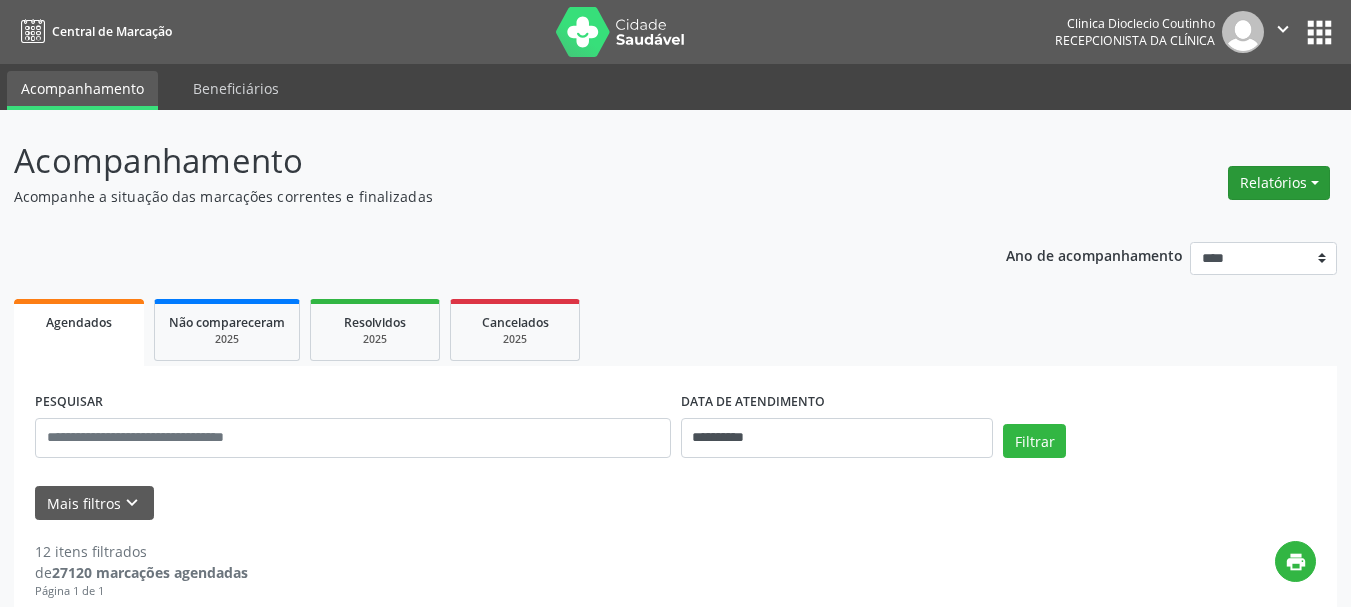 click on "Relatórios" at bounding box center [1279, 183] 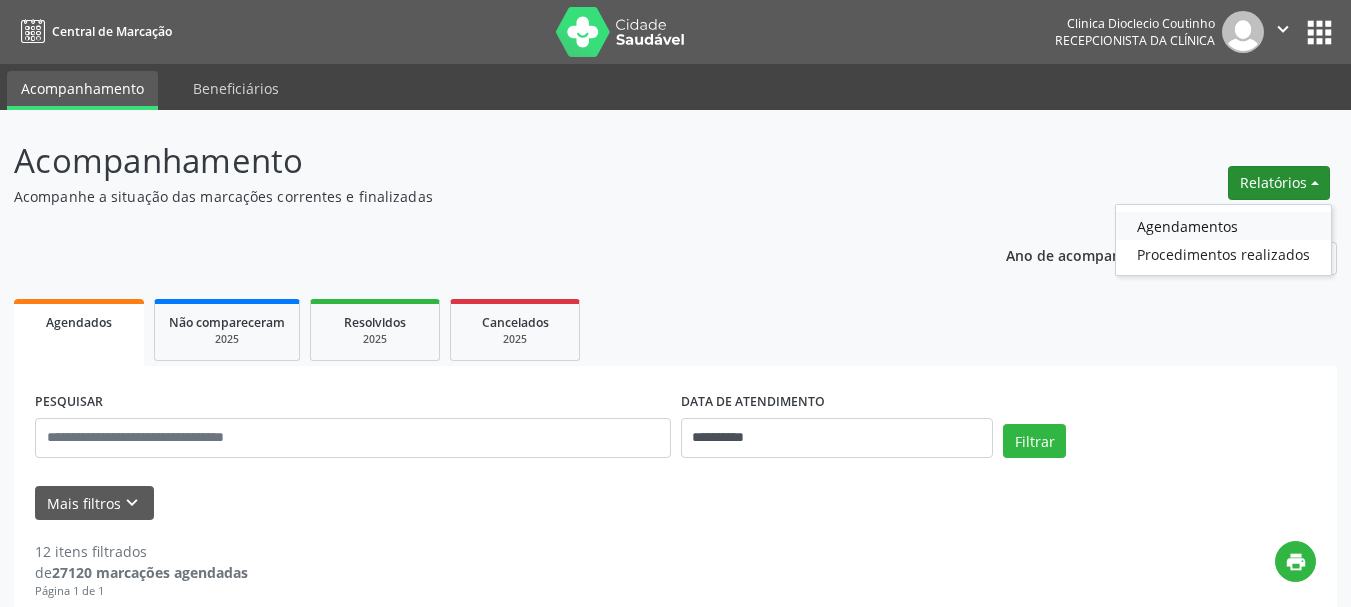 click on "Agendamentos" at bounding box center (1223, 226) 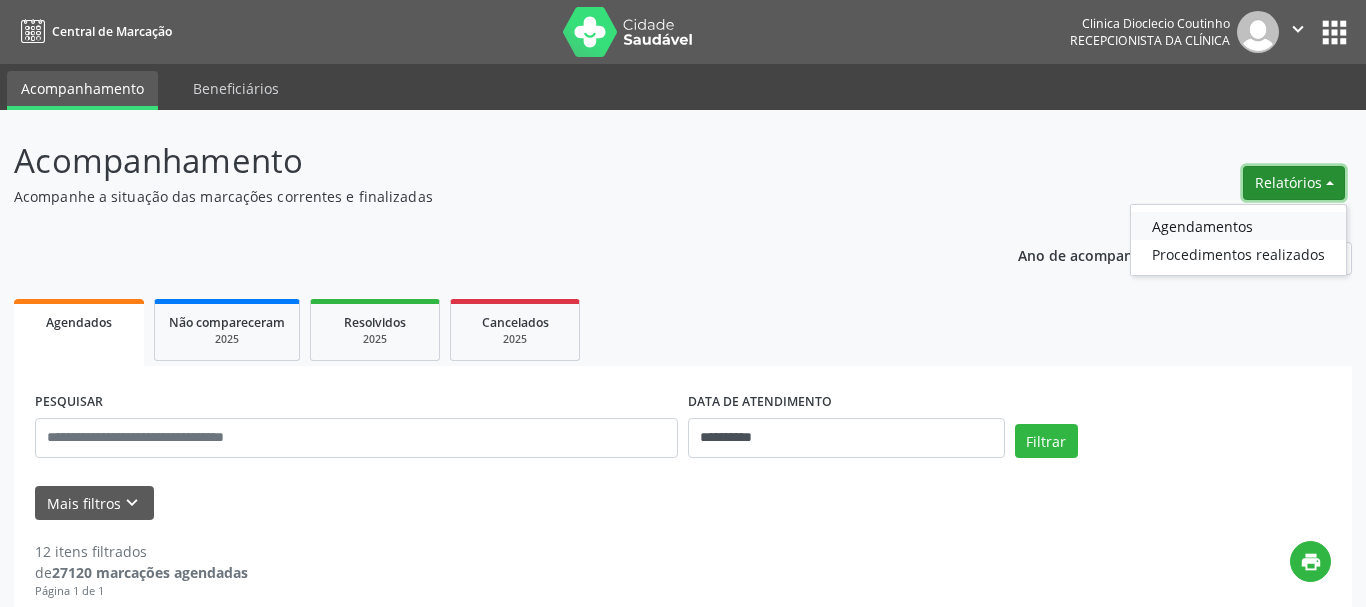 select on "*" 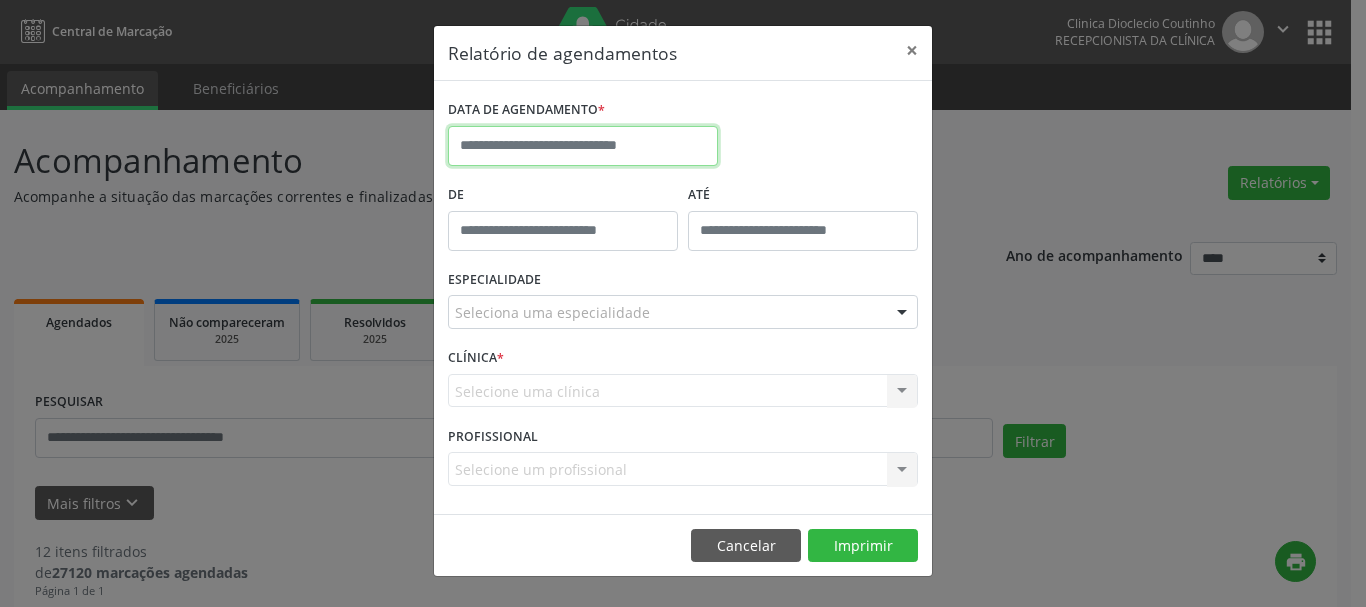 click at bounding box center (583, 146) 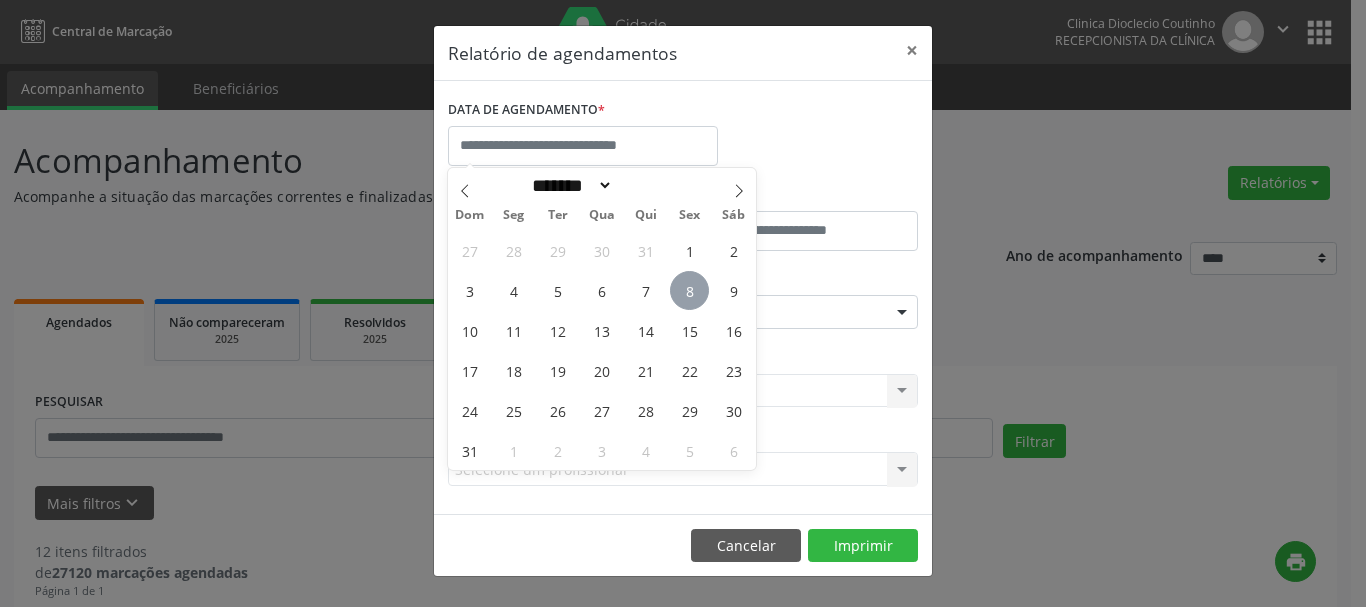 click on "8" at bounding box center [689, 290] 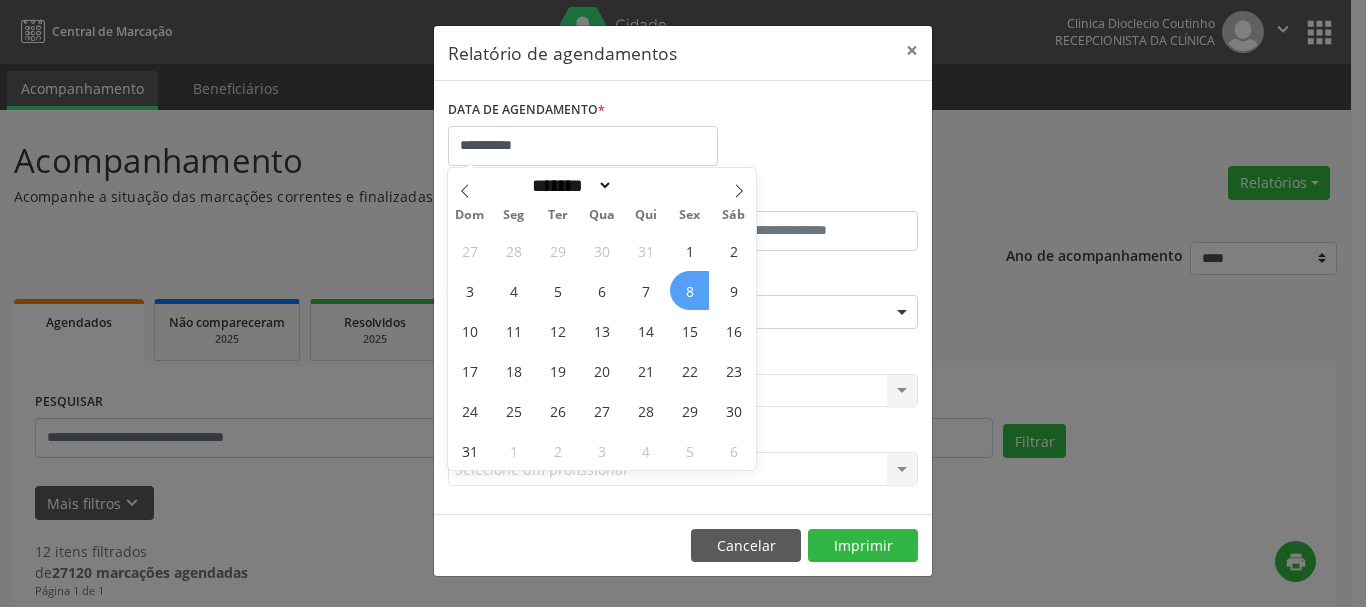 click on "8" at bounding box center (689, 290) 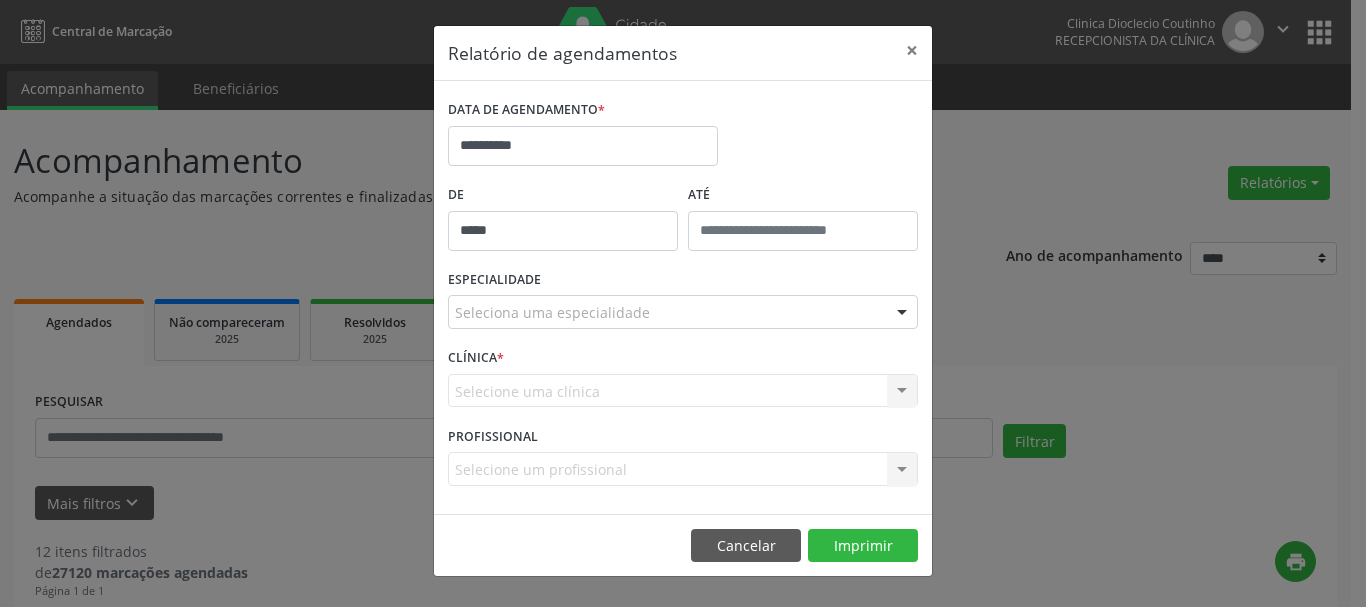 click on "*****" at bounding box center [563, 231] 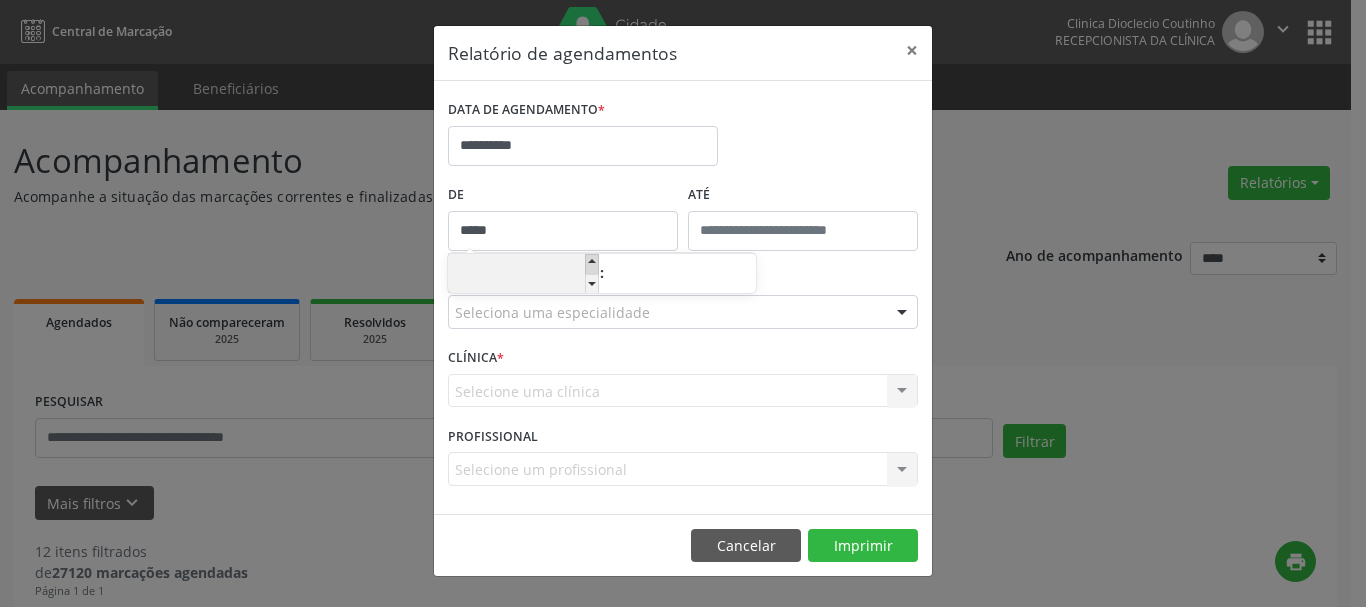 click at bounding box center (592, 264) 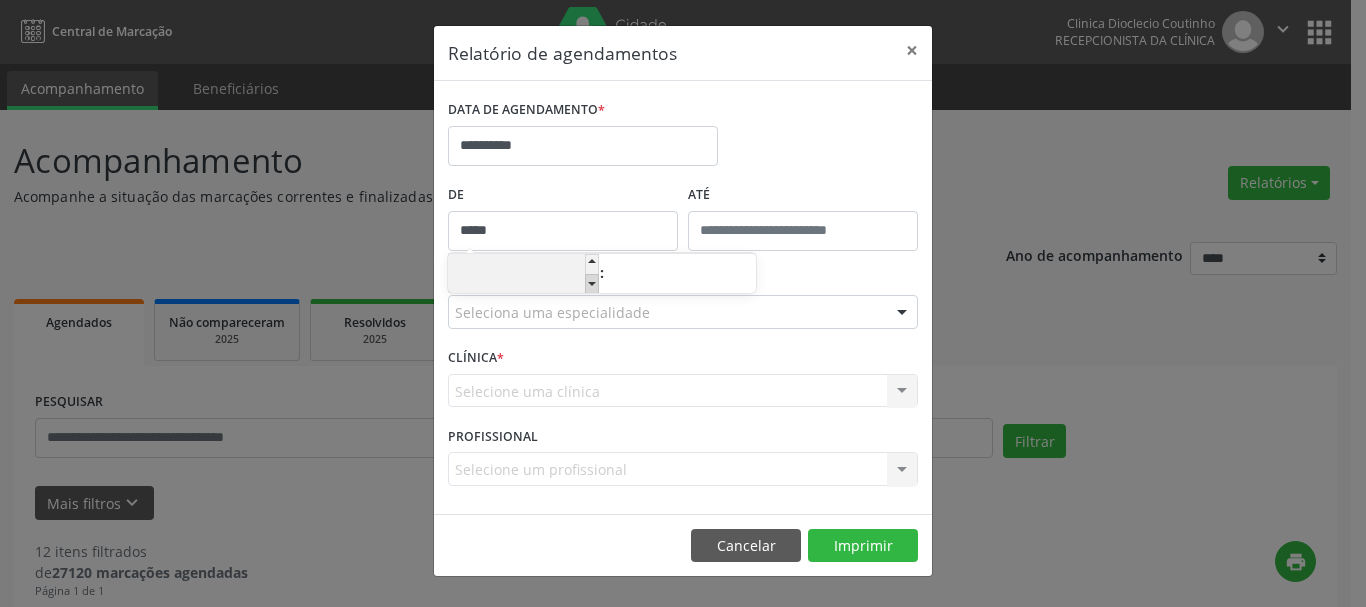 click at bounding box center [592, 284] 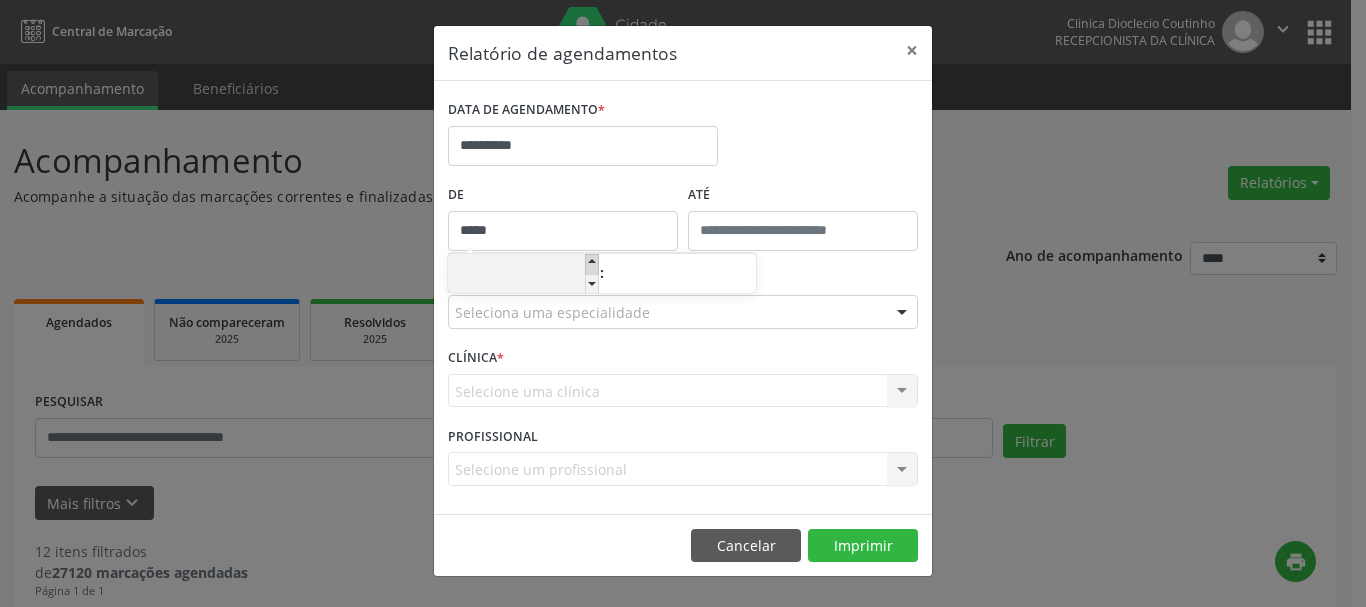 click at bounding box center [592, 264] 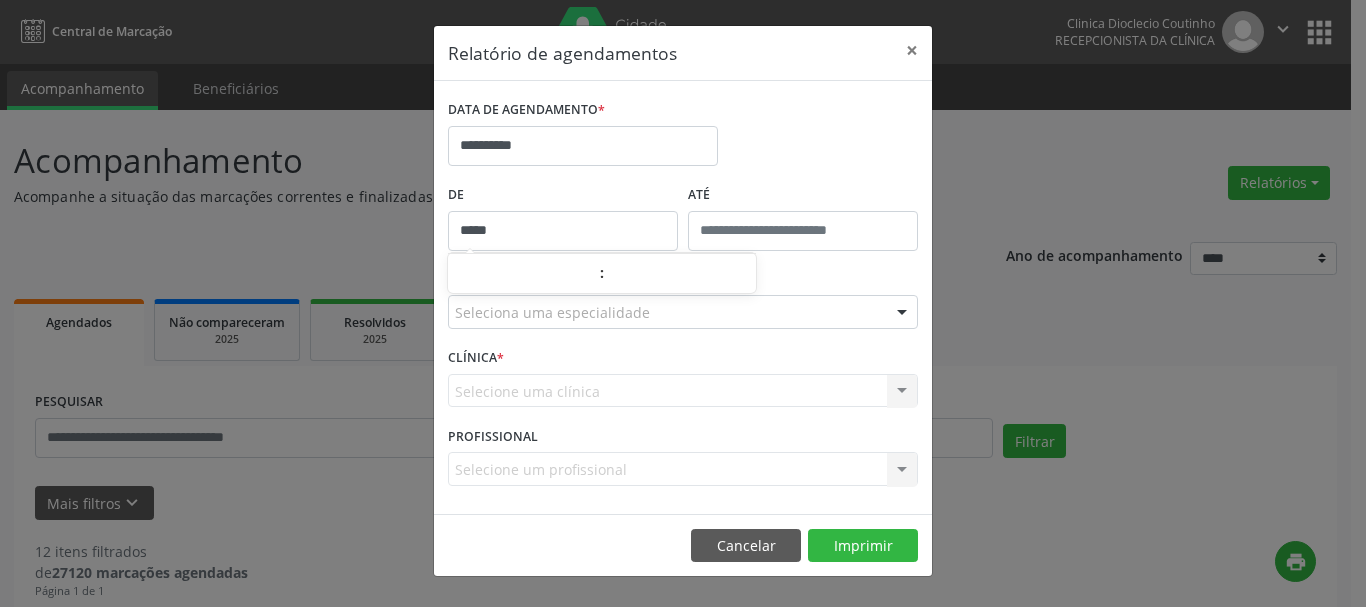type on "*****" 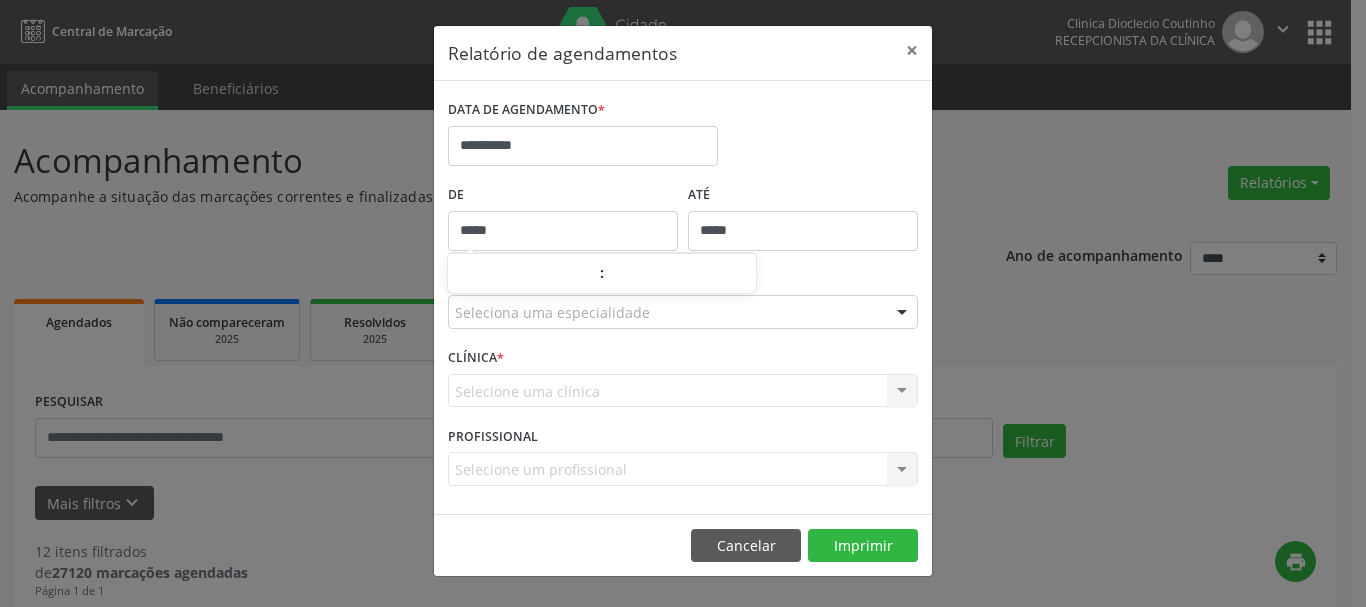 click on "*****" at bounding box center [803, 231] 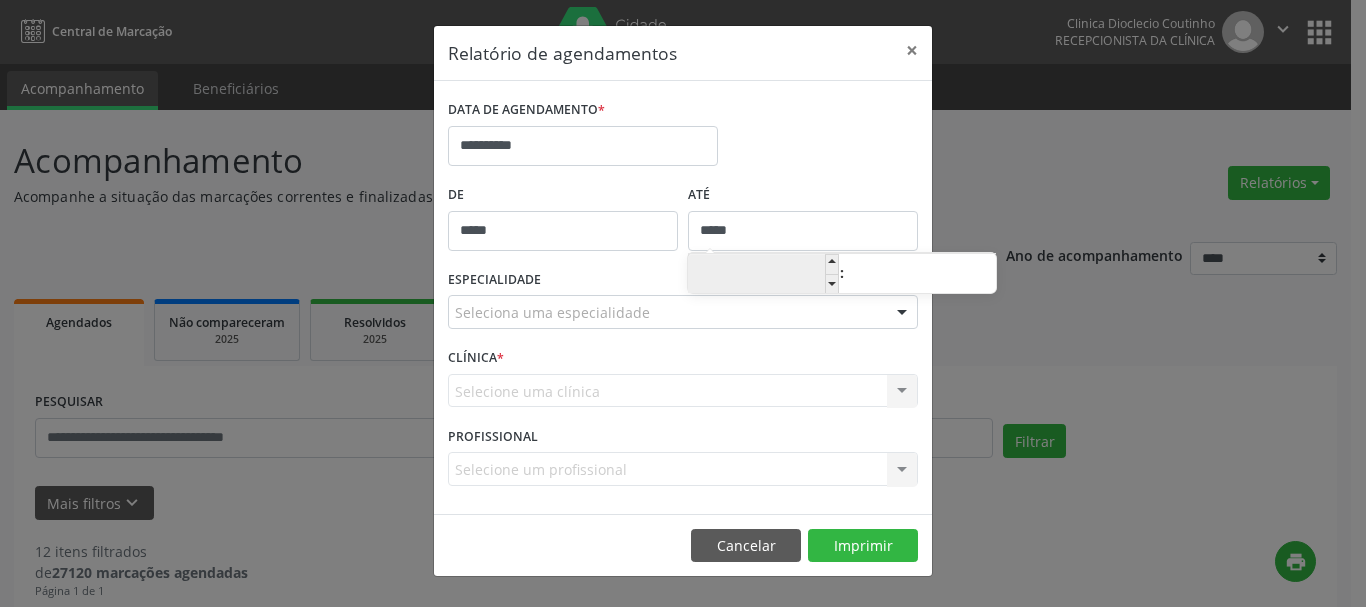 click on "**" at bounding box center [763, 275] 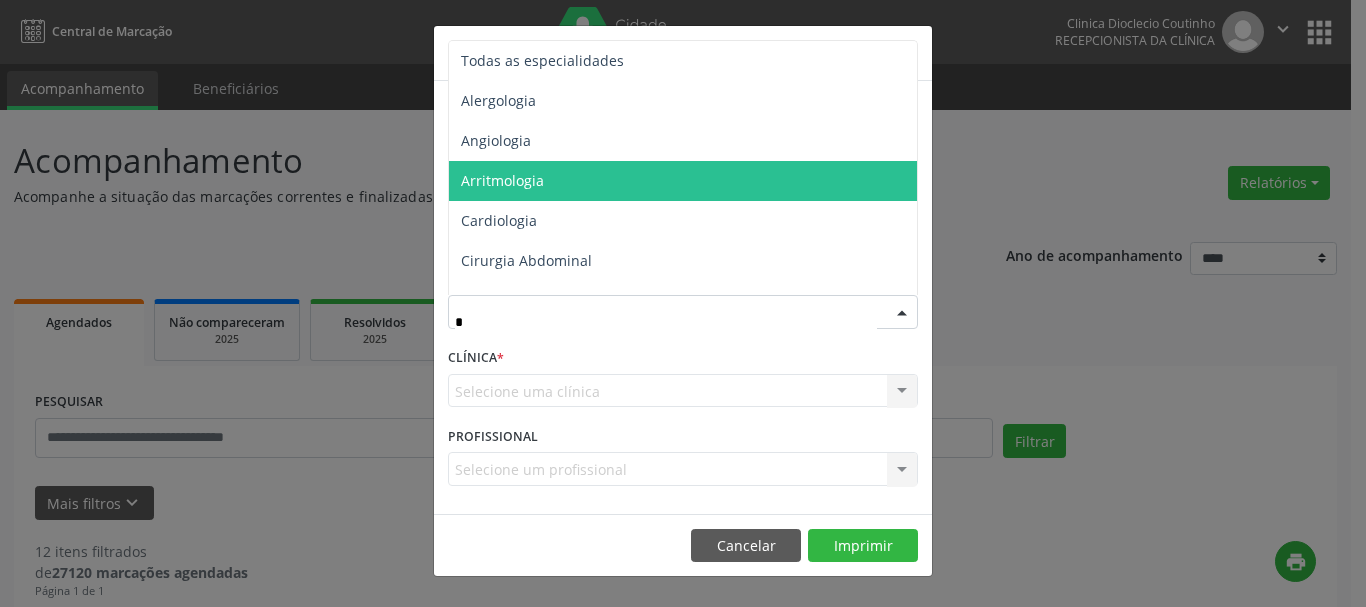 type on "**" 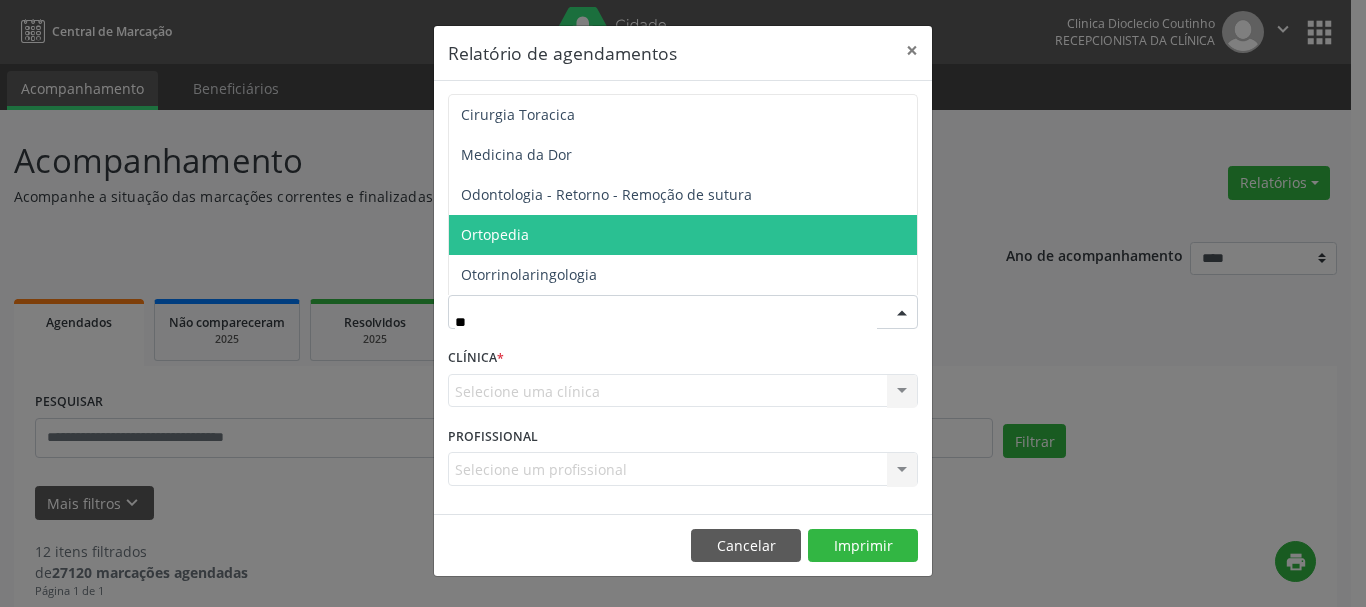 click on "Ortopedia" at bounding box center (495, 234) 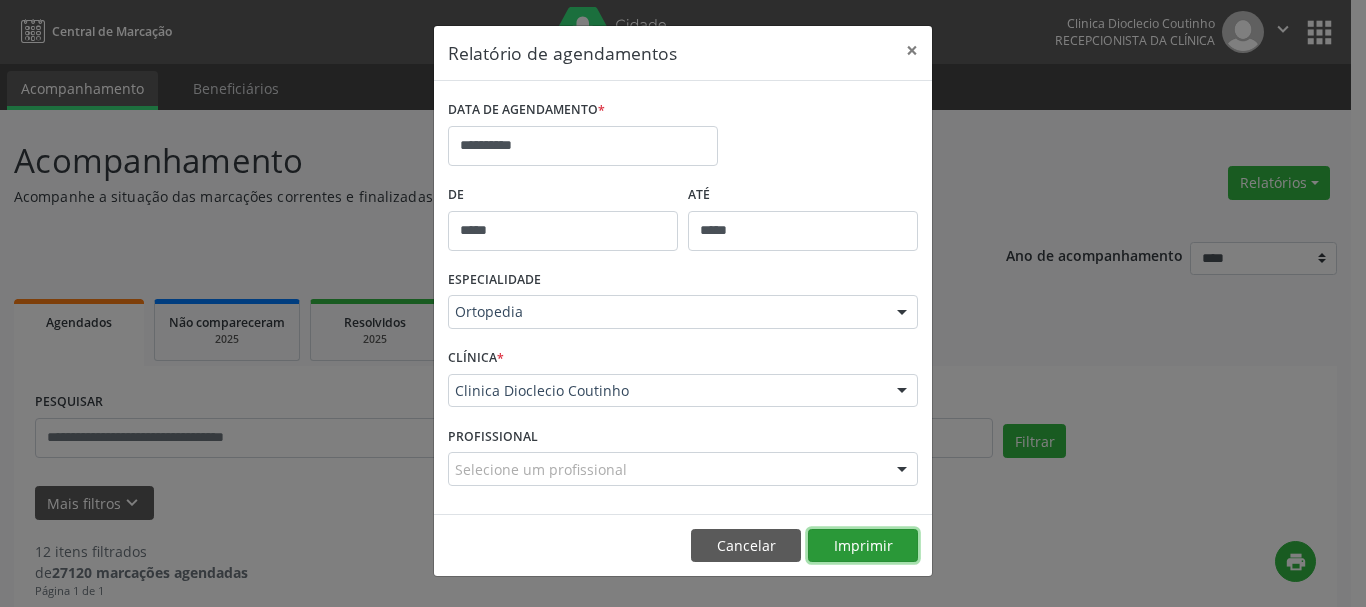 click on "Imprimir" at bounding box center [863, 546] 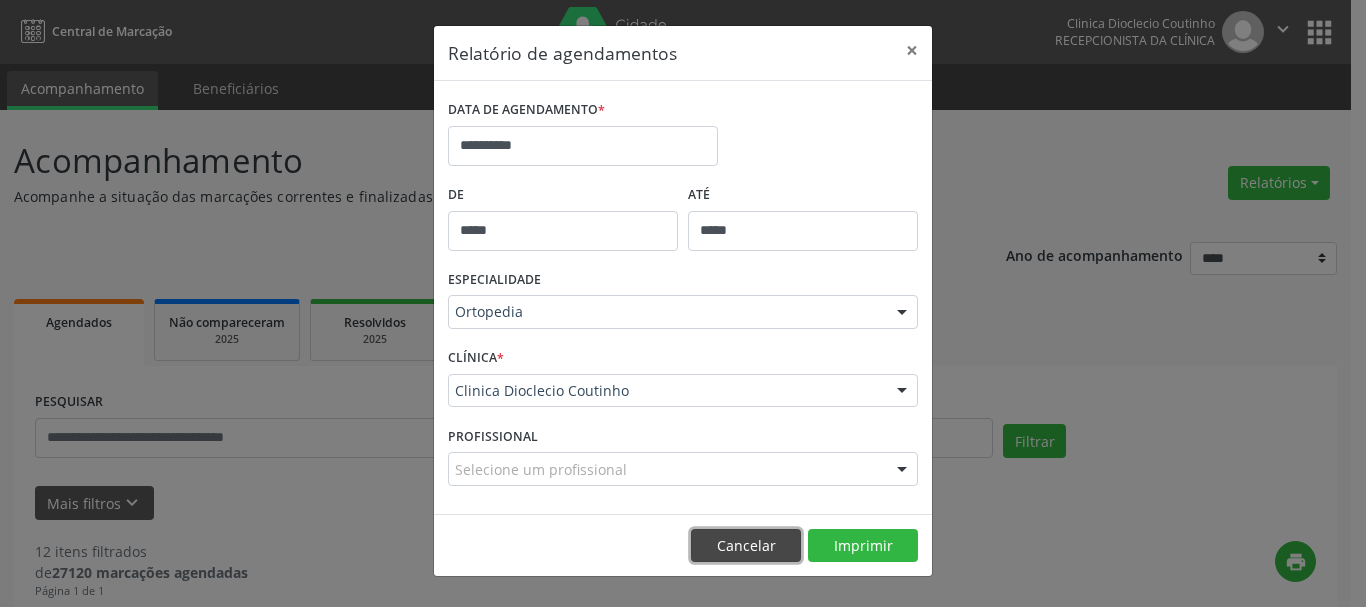 click on "Cancelar" at bounding box center (746, 546) 